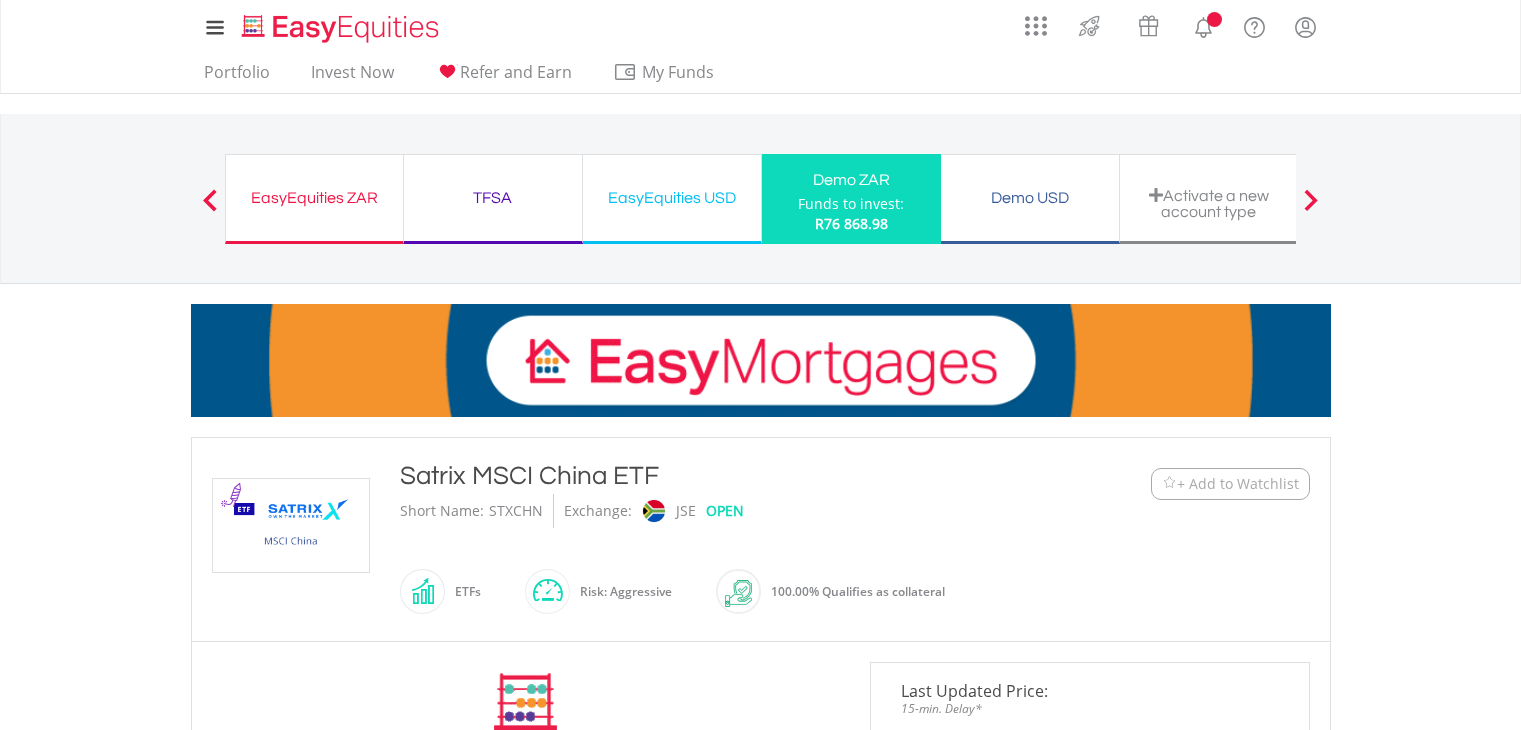 scroll, scrollTop: 0, scrollLeft: 0, axis: both 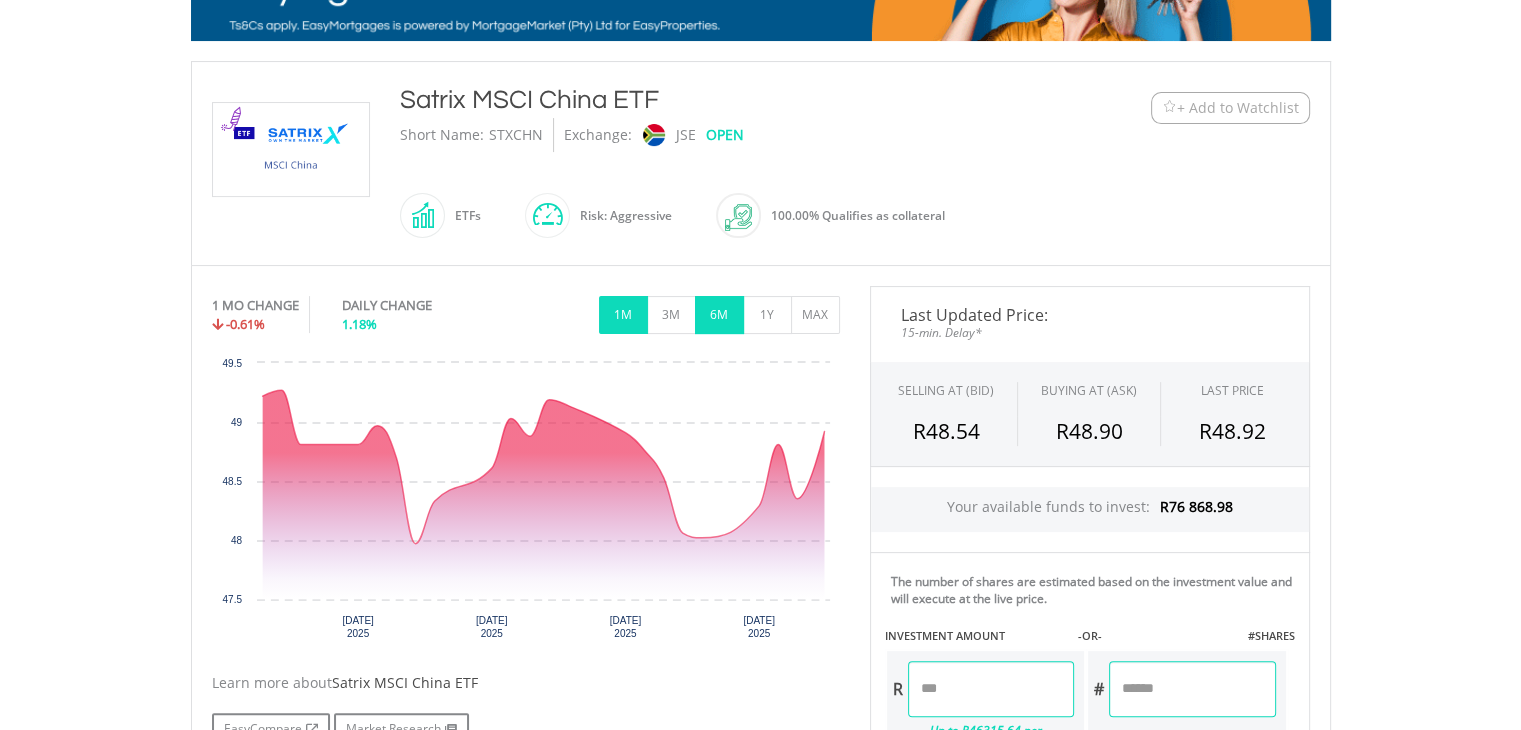 click on "6M" at bounding box center (719, 315) 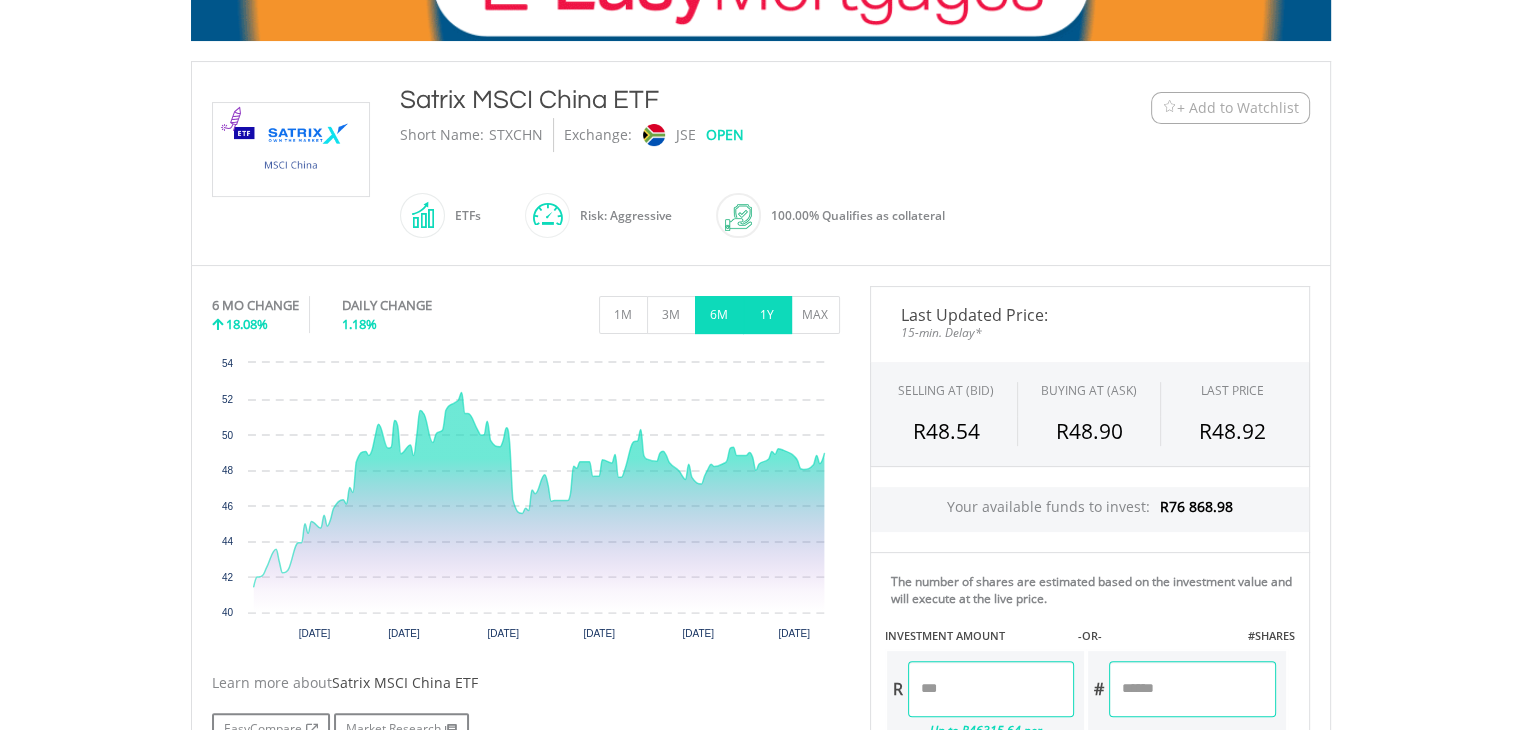 click on "1Y" at bounding box center [767, 315] 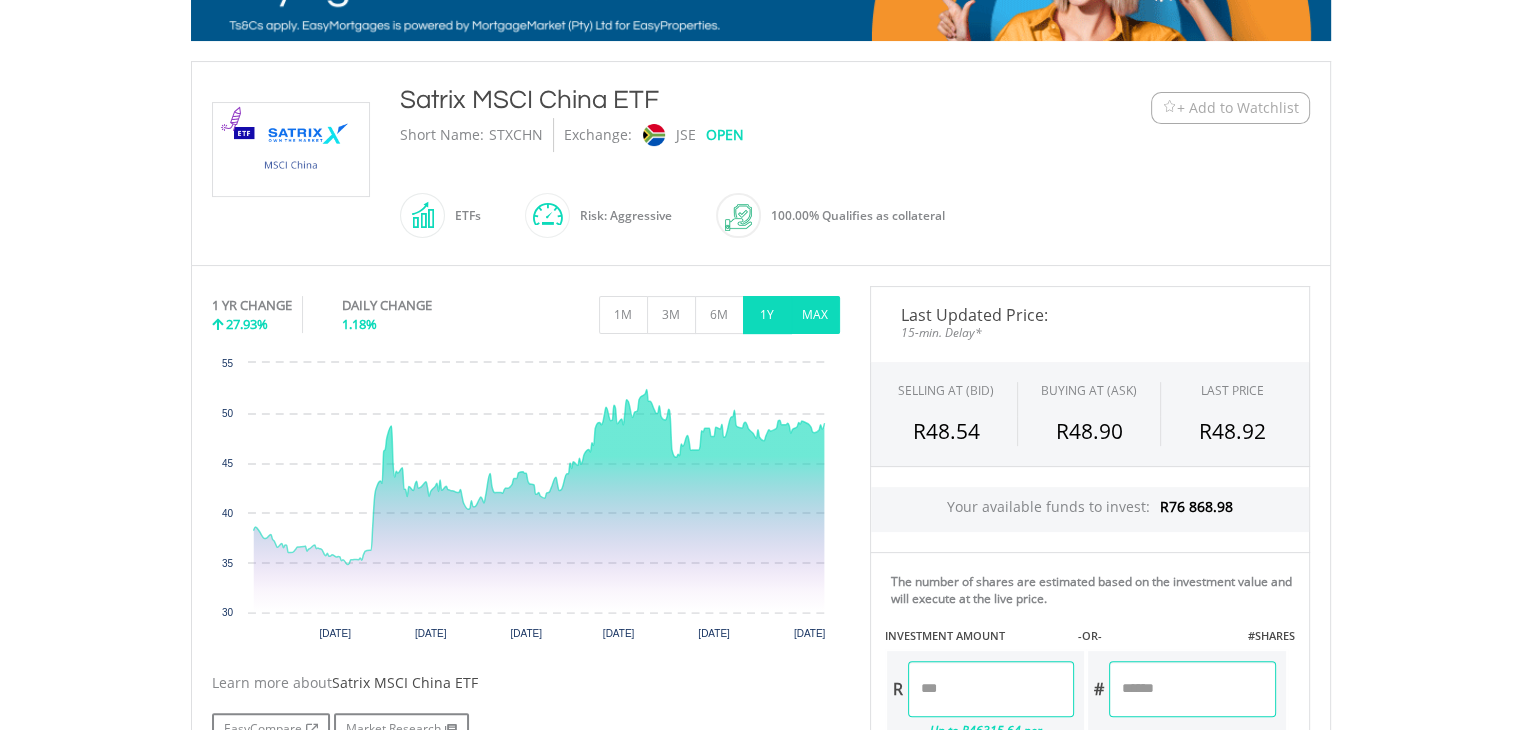 click on "MAX" at bounding box center (815, 315) 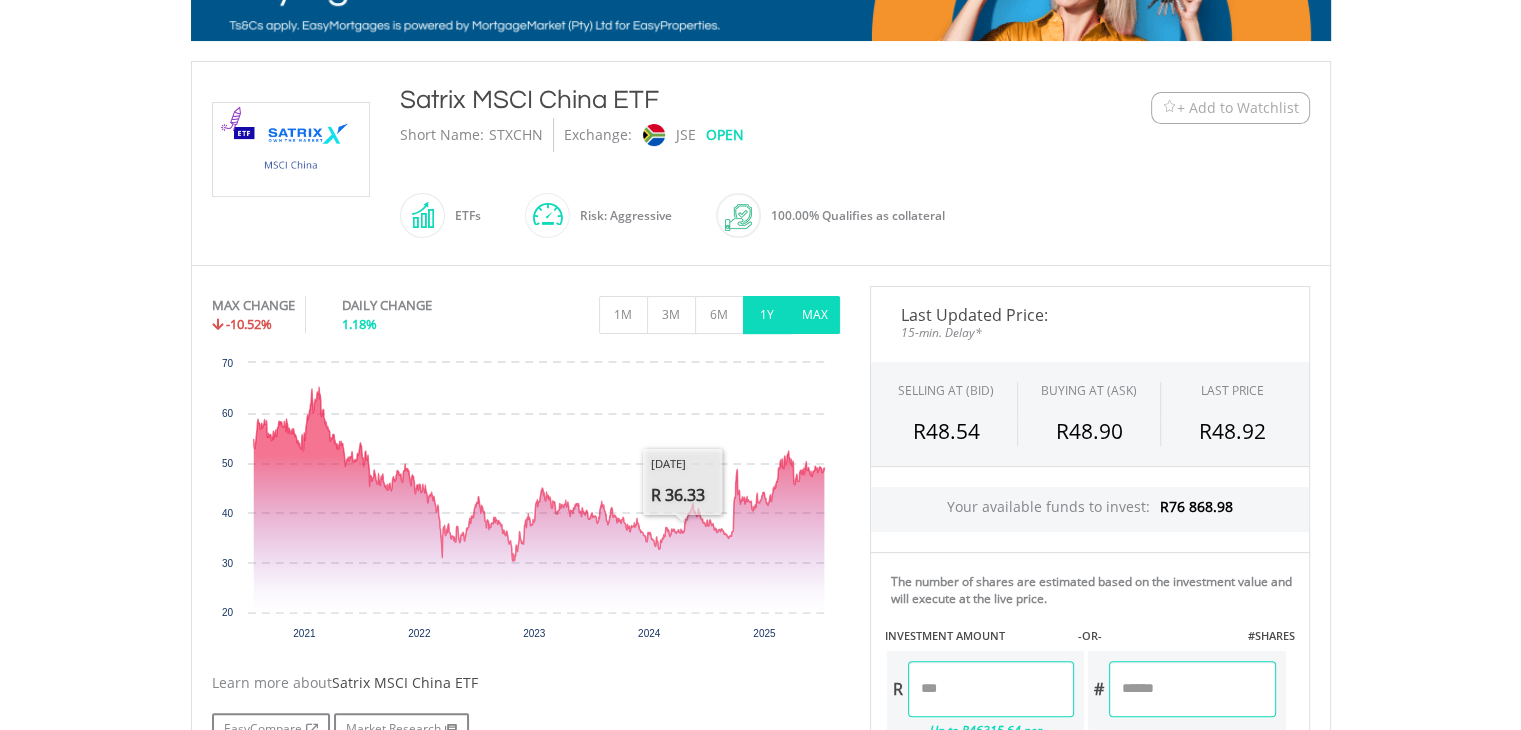 click on "1Y" at bounding box center [767, 315] 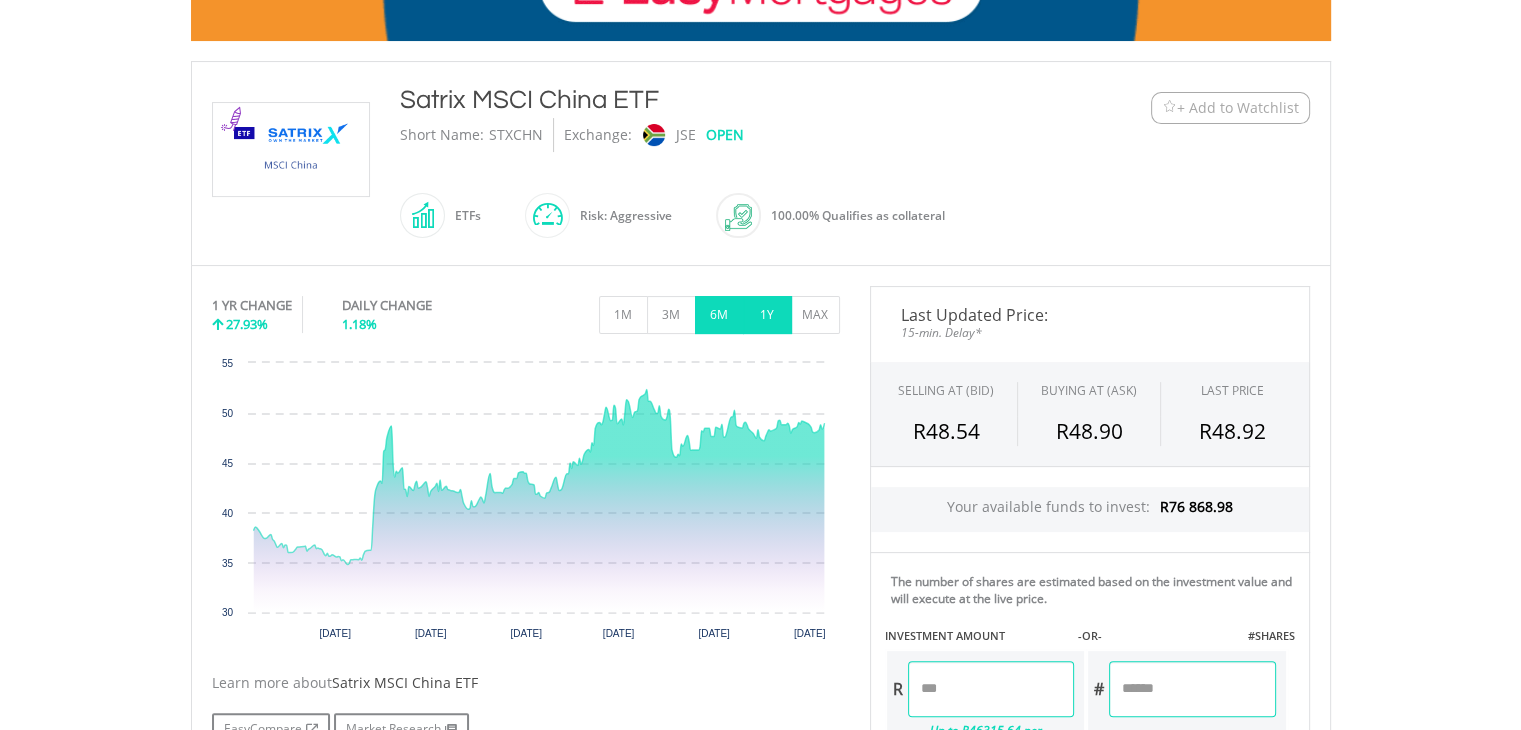 click on "6M" at bounding box center (719, 315) 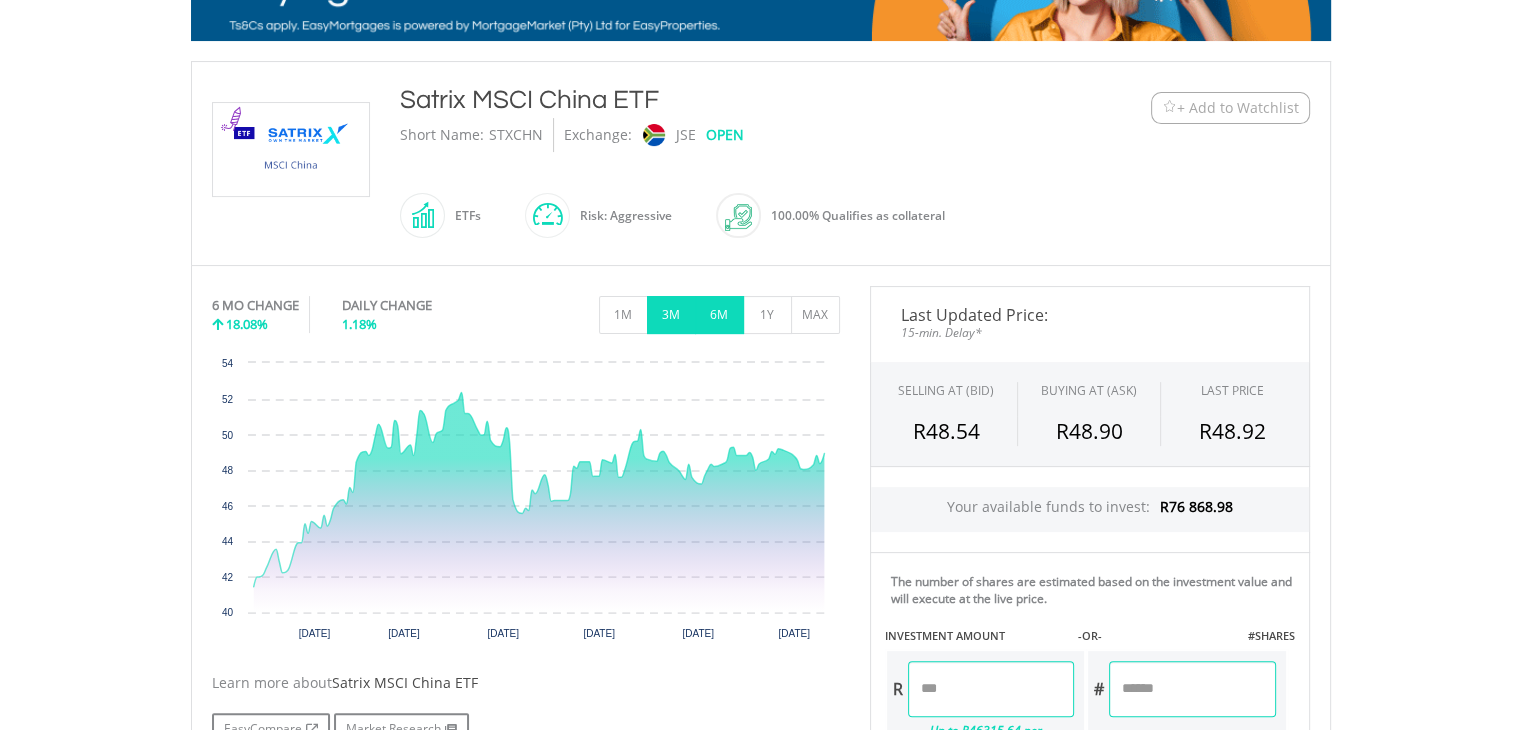 click on "3M" at bounding box center (671, 315) 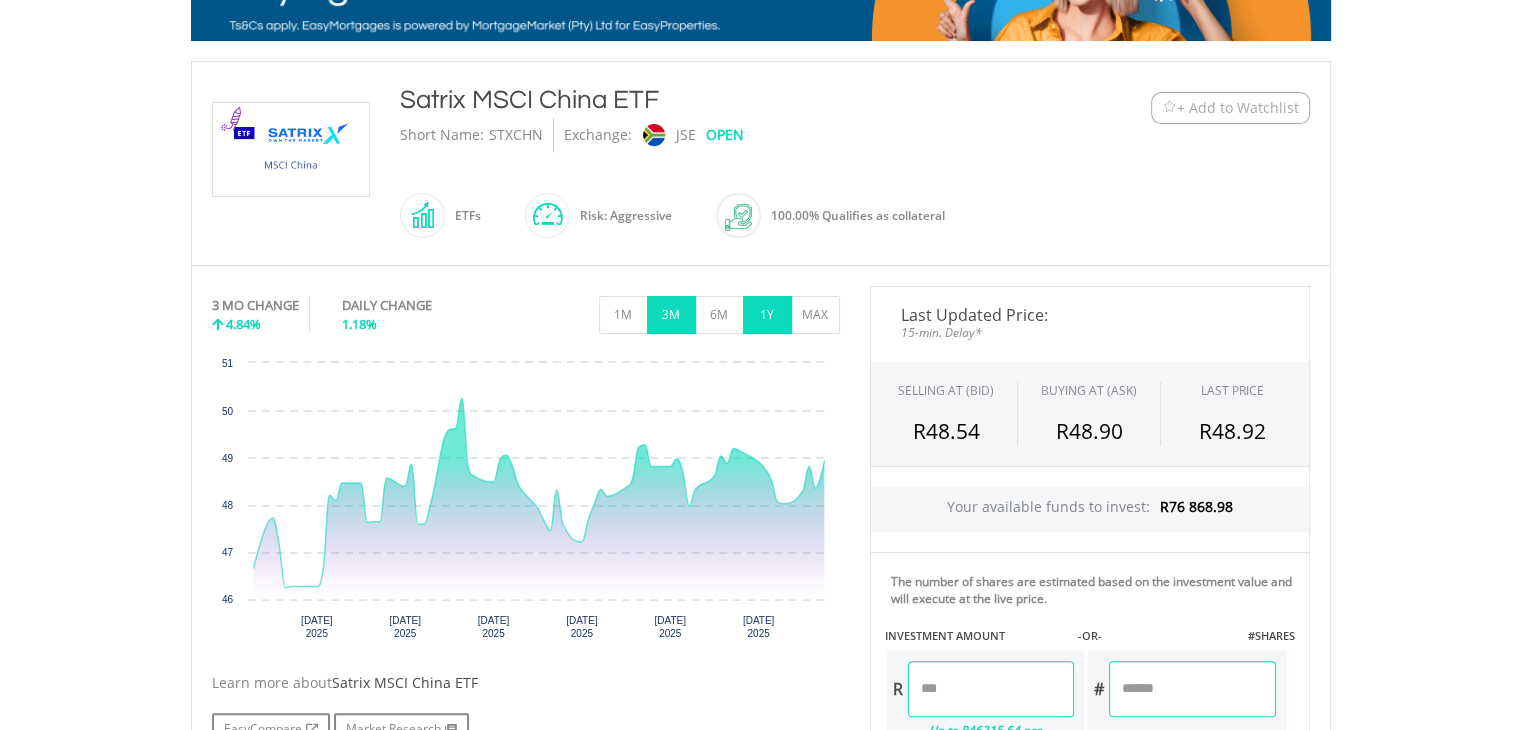 click on "1Y" at bounding box center (767, 315) 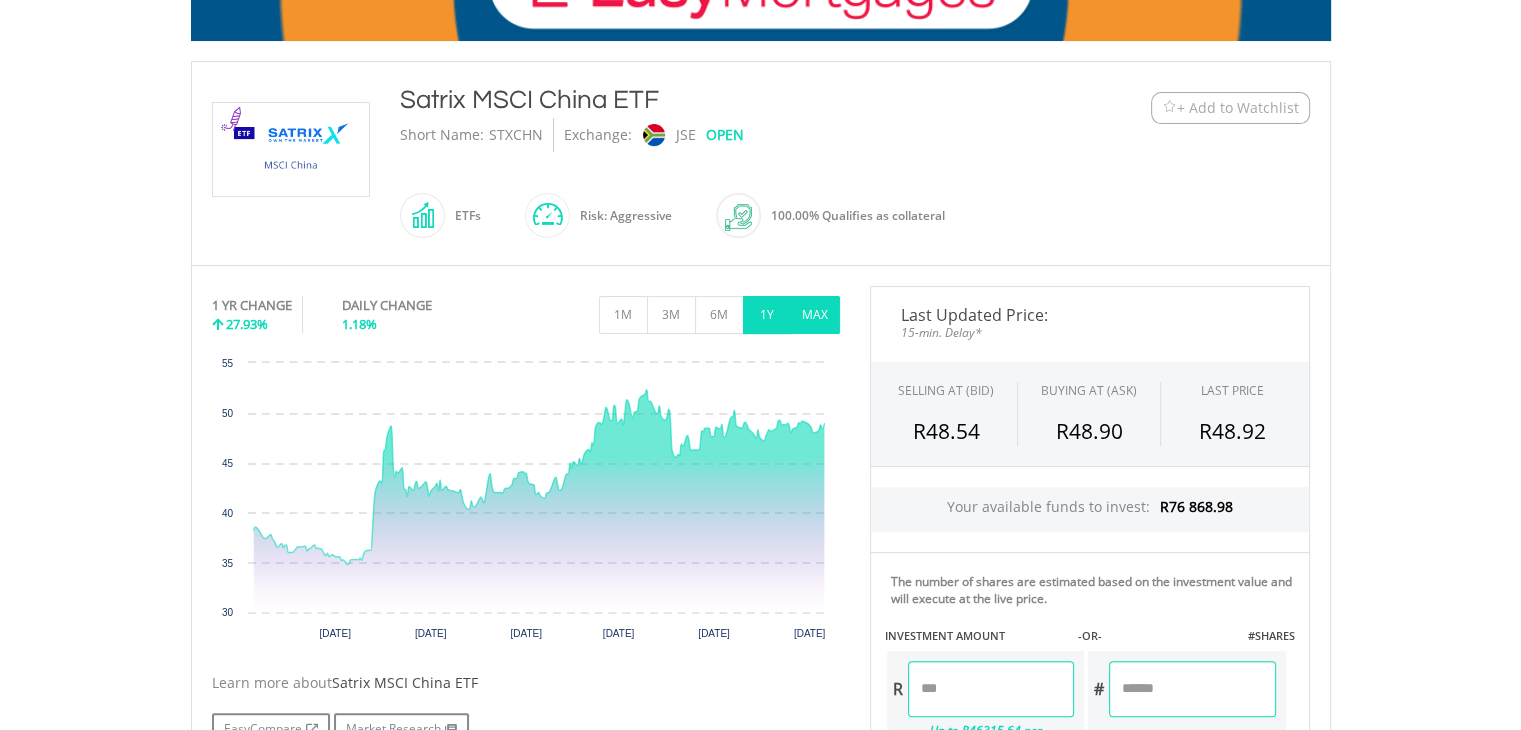 click on "MAX" at bounding box center [815, 315] 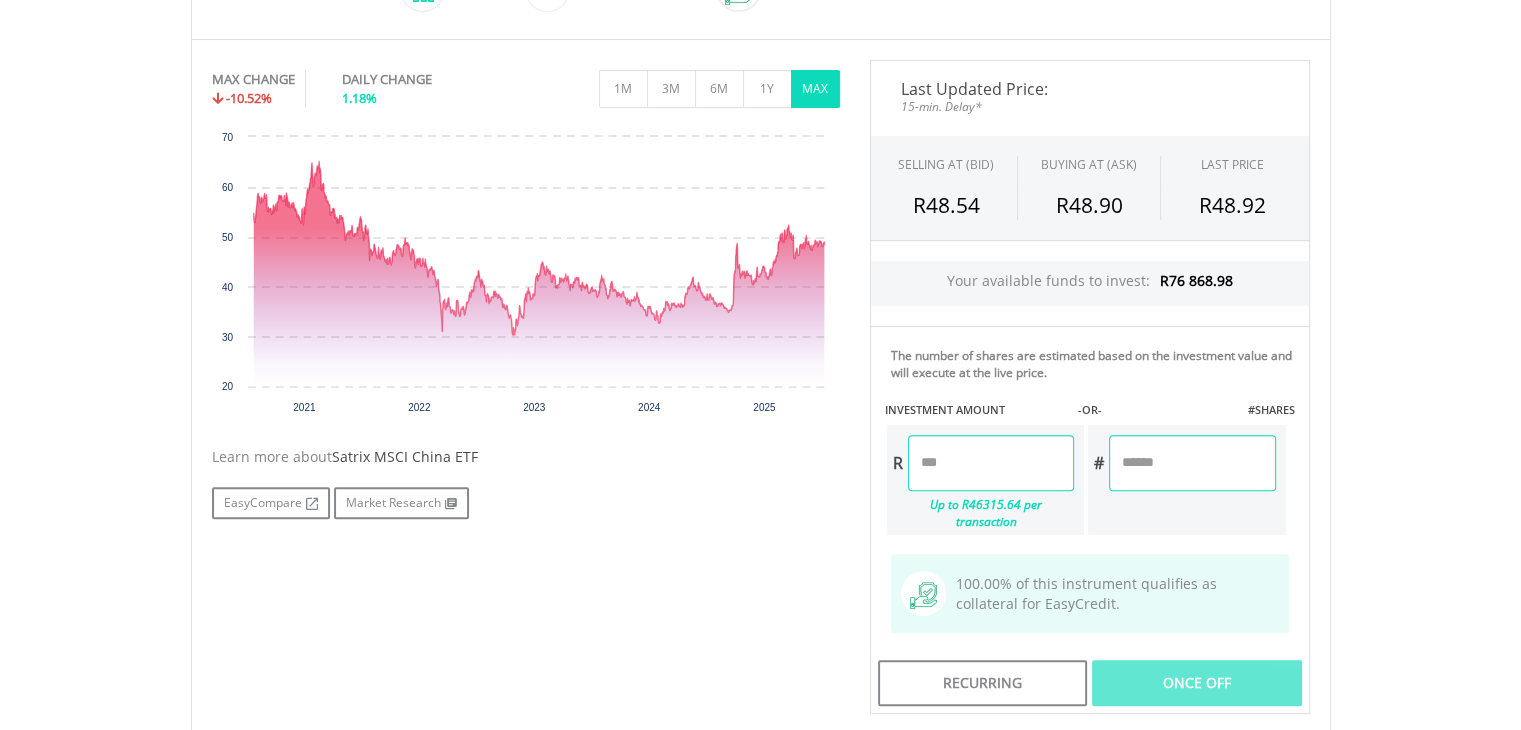 scroll, scrollTop: 618, scrollLeft: 0, axis: vertical 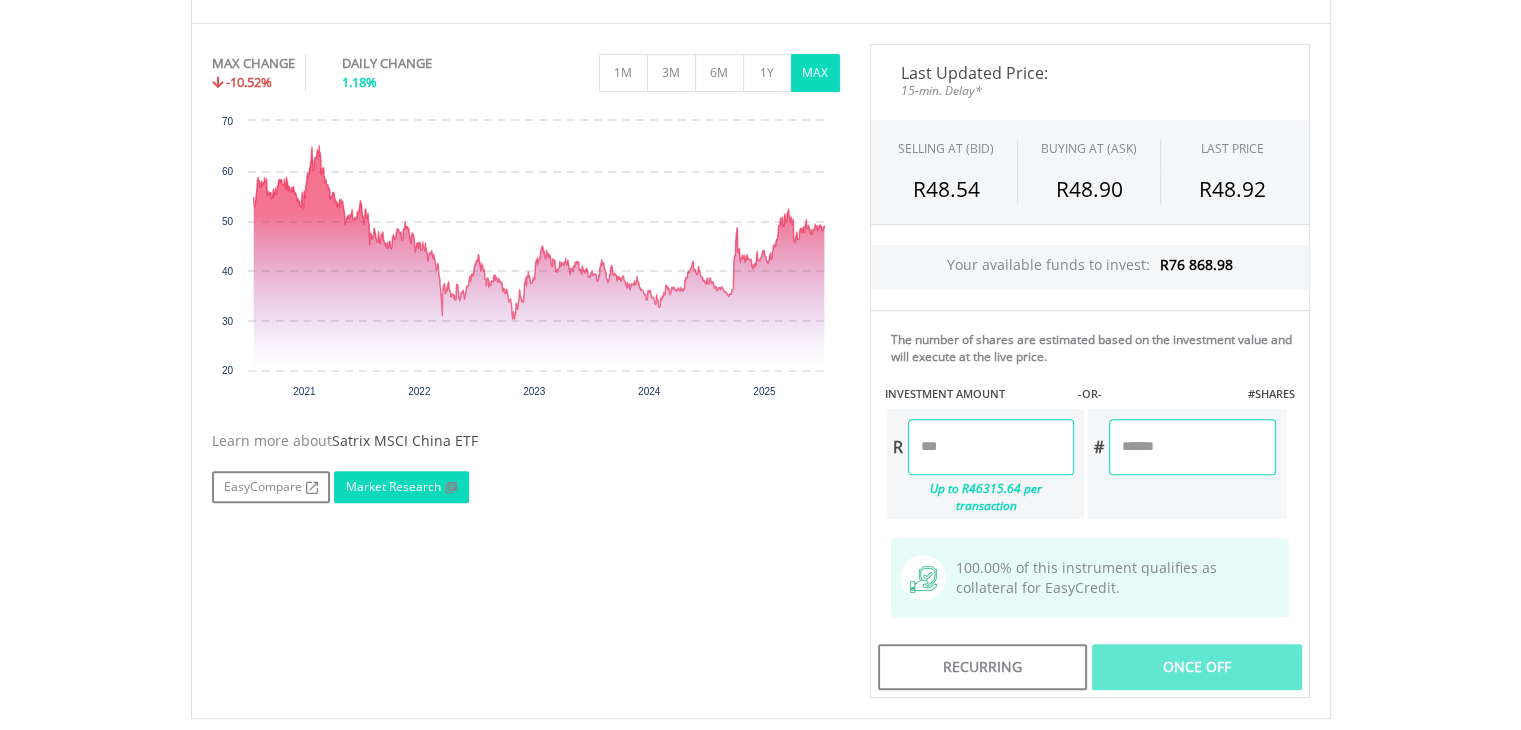 click on "Market Research" at bounding box center (401, 487) 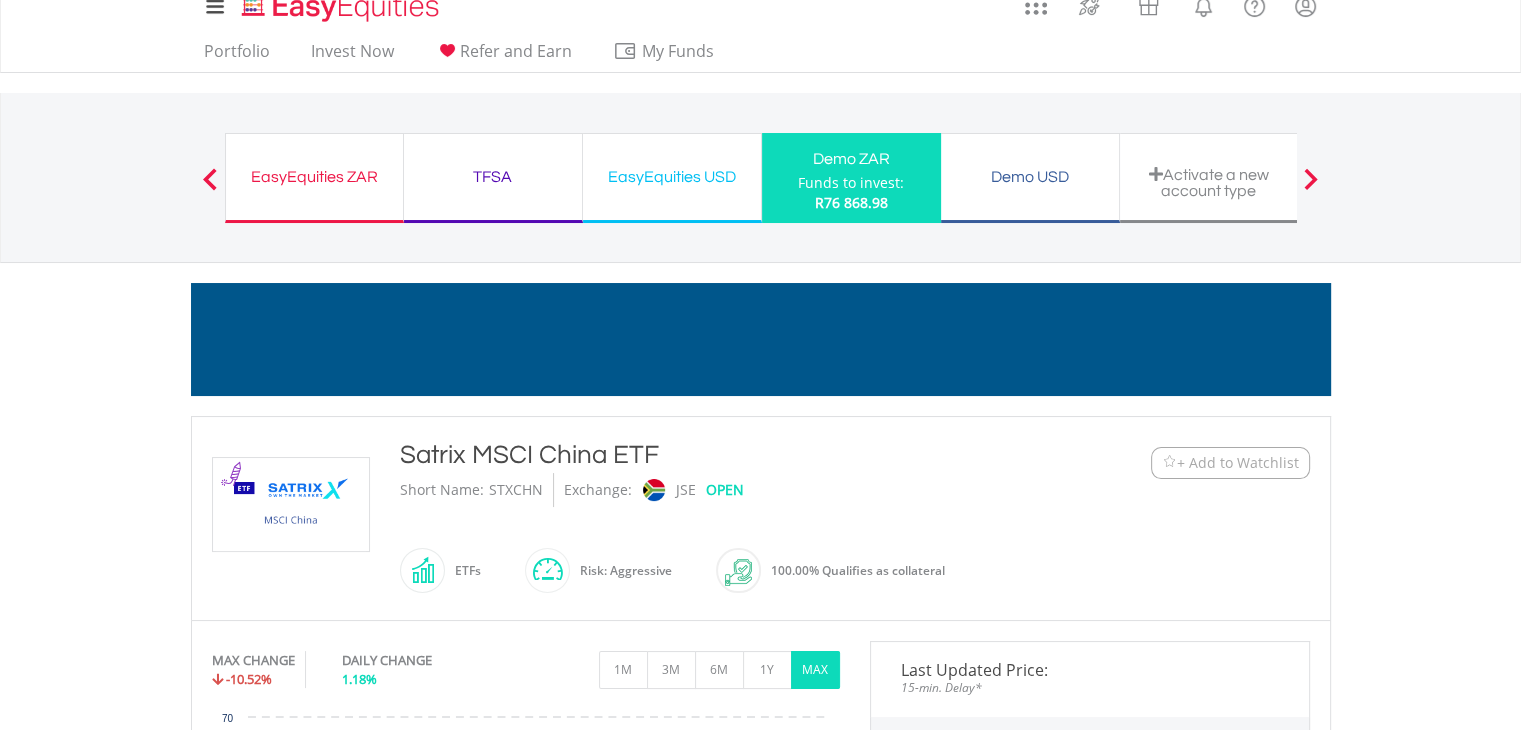 scroll, scrollTop: 0, scrollLeft: 0, axis: both 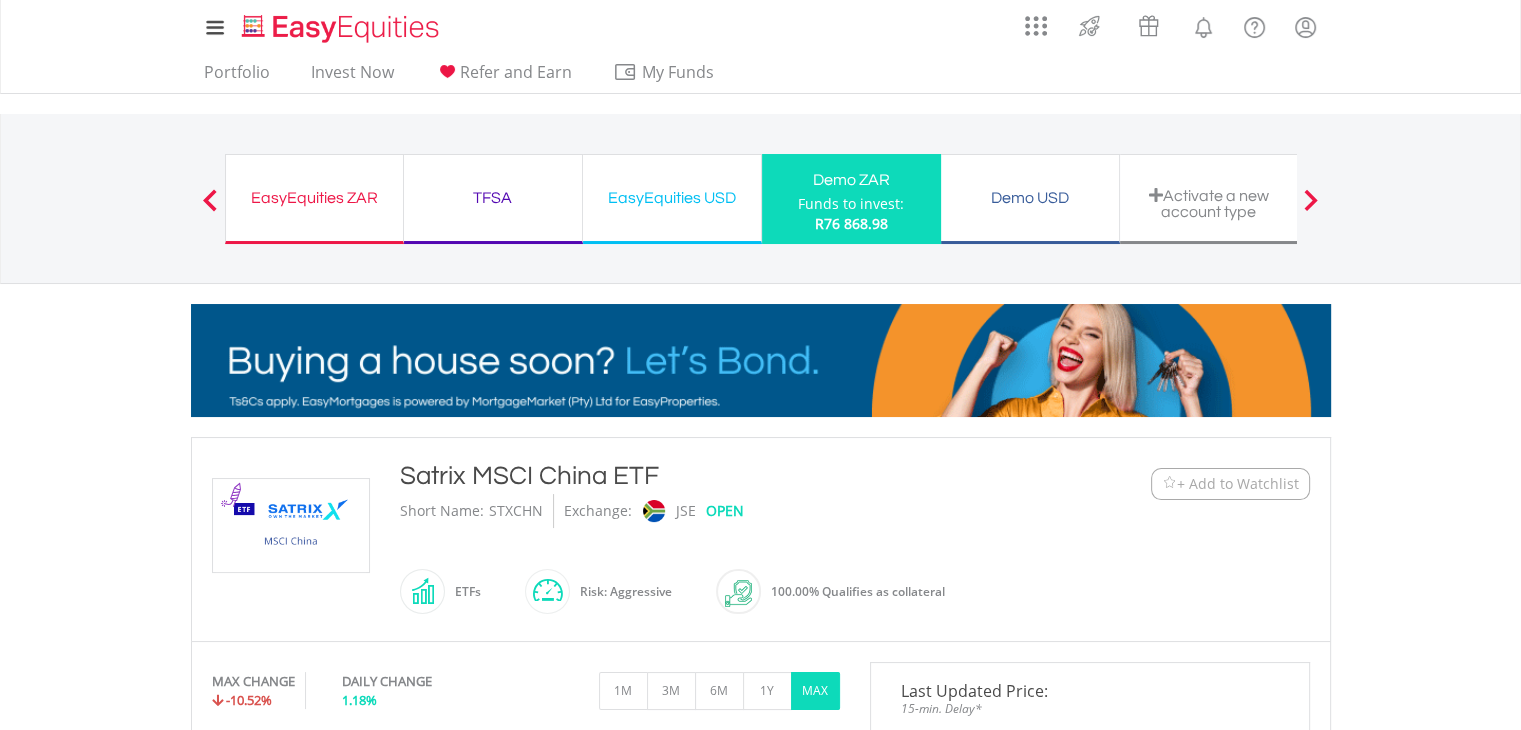 click on "Activate a new account type" at bounding box center [1209, 203] 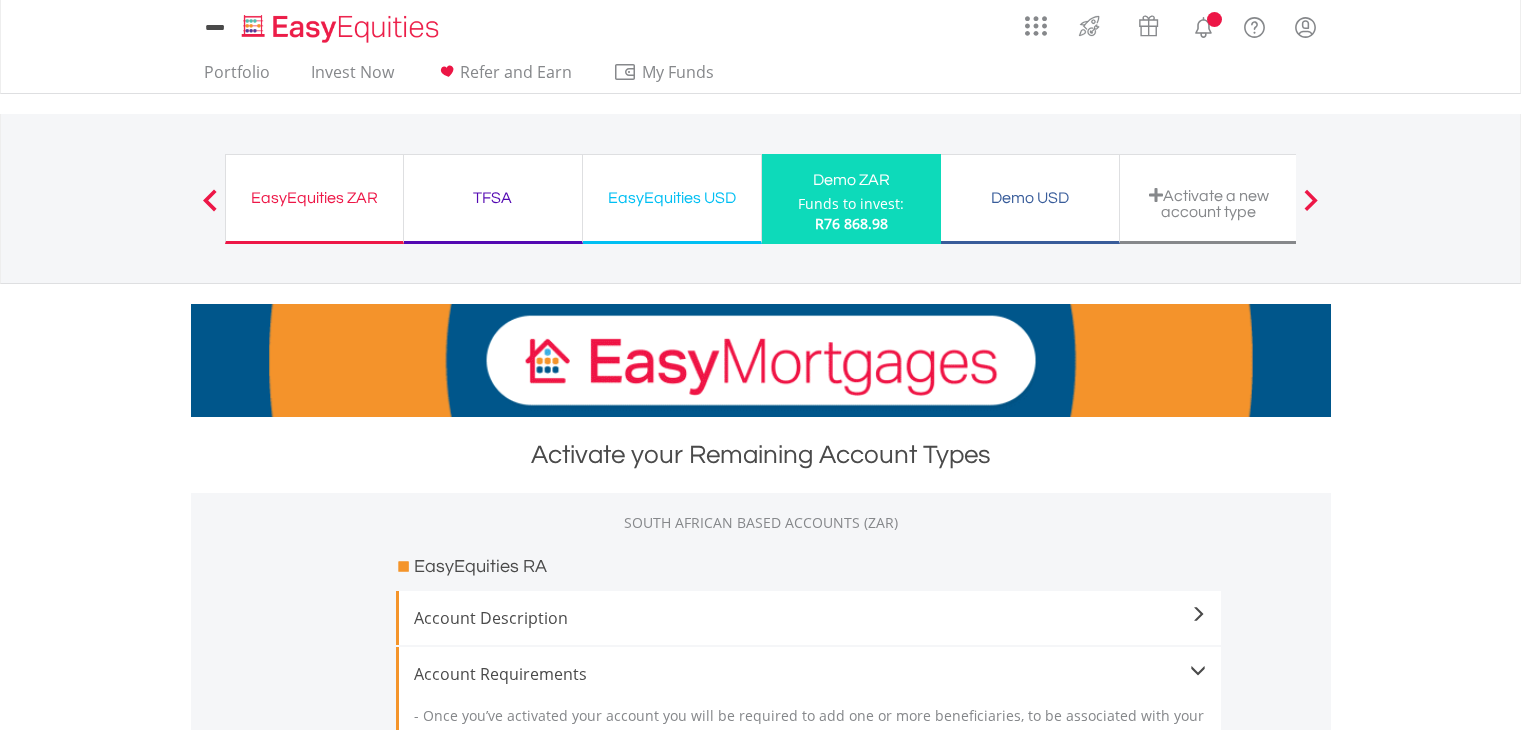scroll, scrollTop: 0, scrollLeft: 0, axis: both 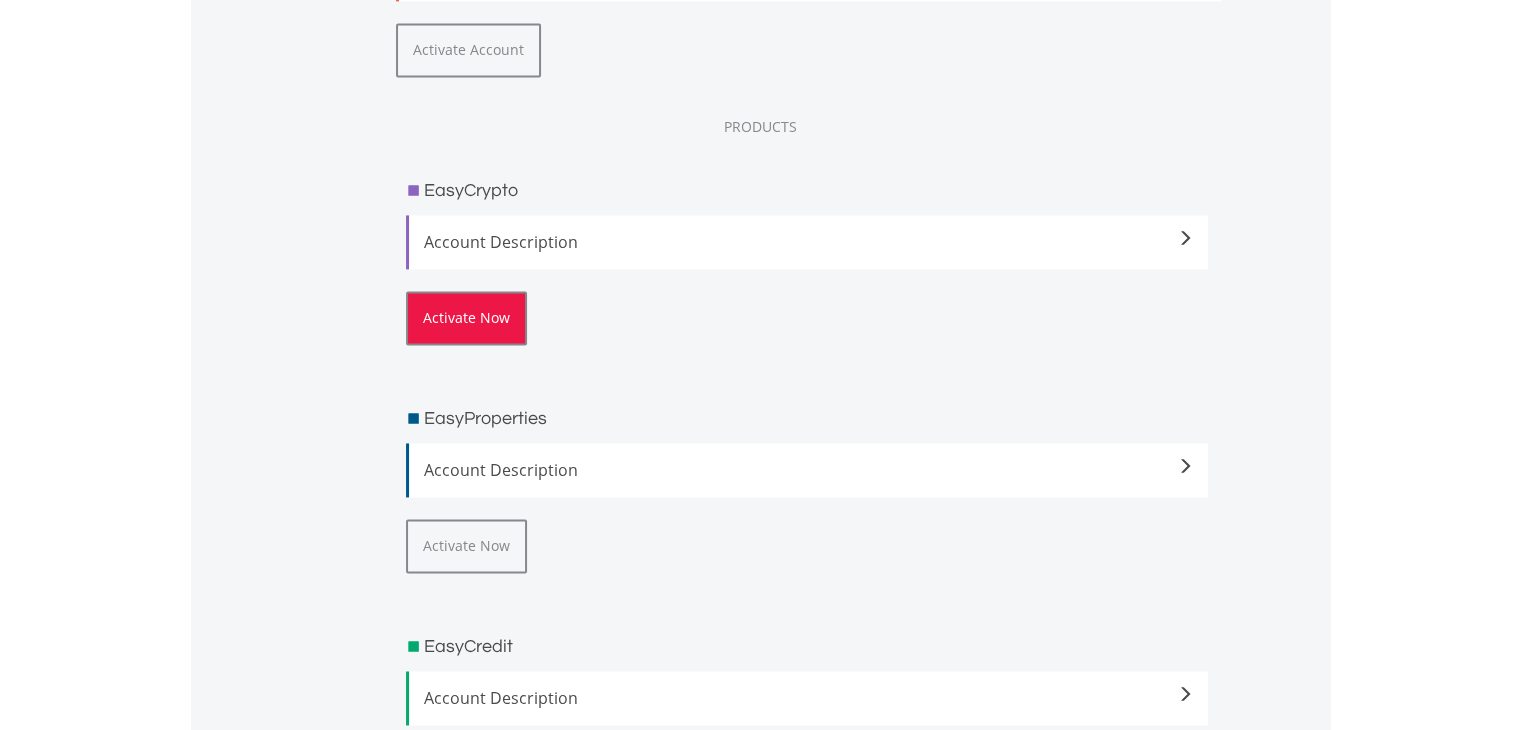 click on "Activate Now" at bounding box center [466, 318] 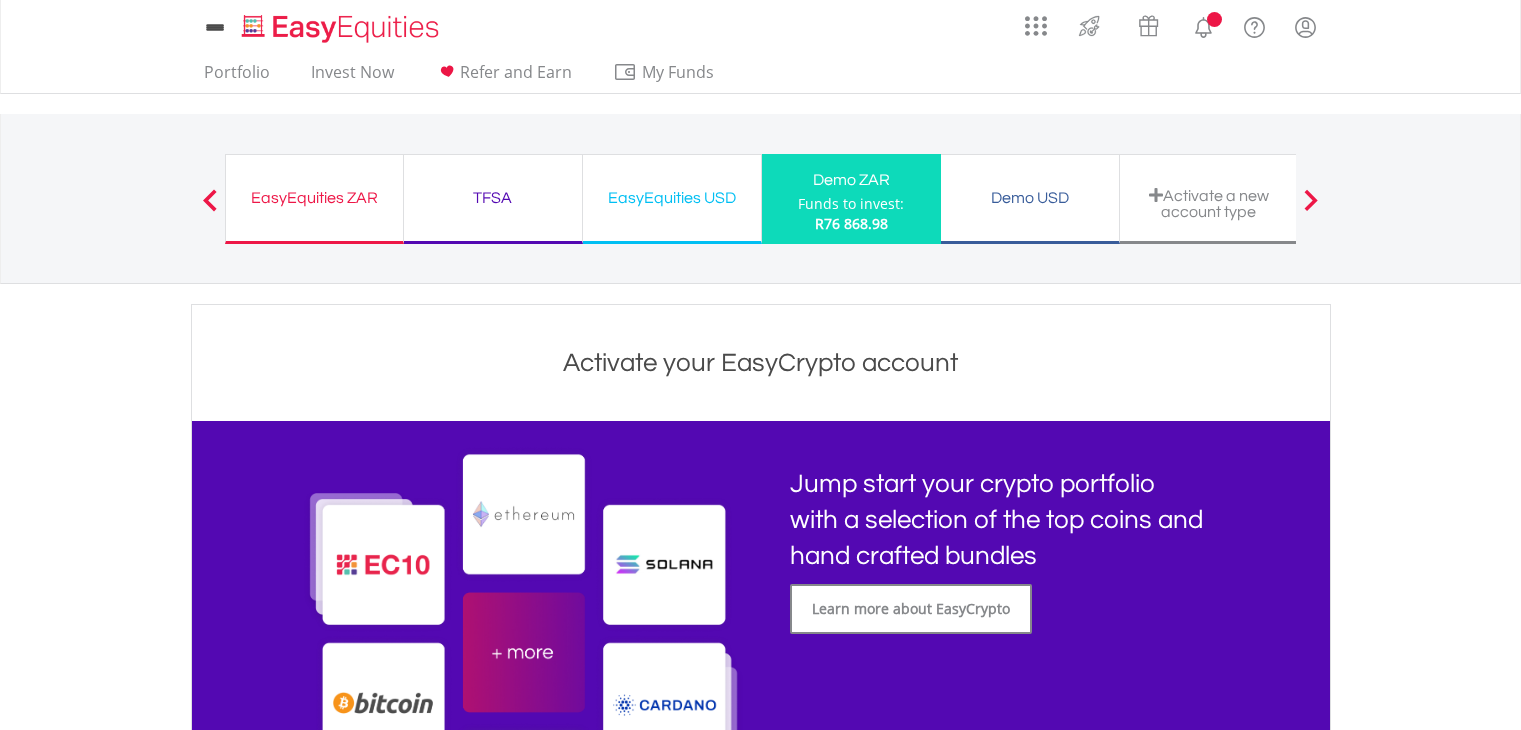 scroll, scrollTop: 0, scrollLeft: 0, axis: both 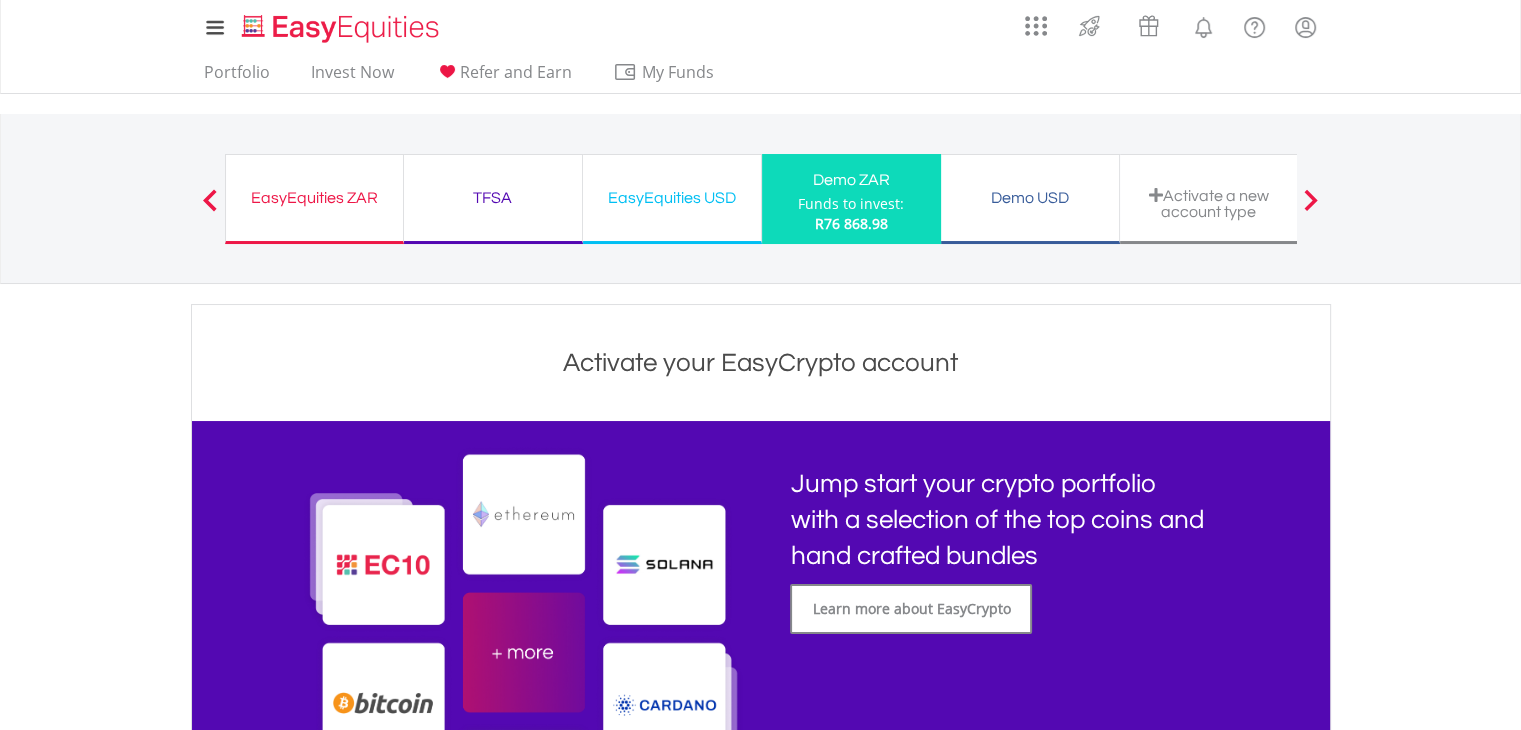 click on "Activate a new account type" at bounding box center (1209, 203) 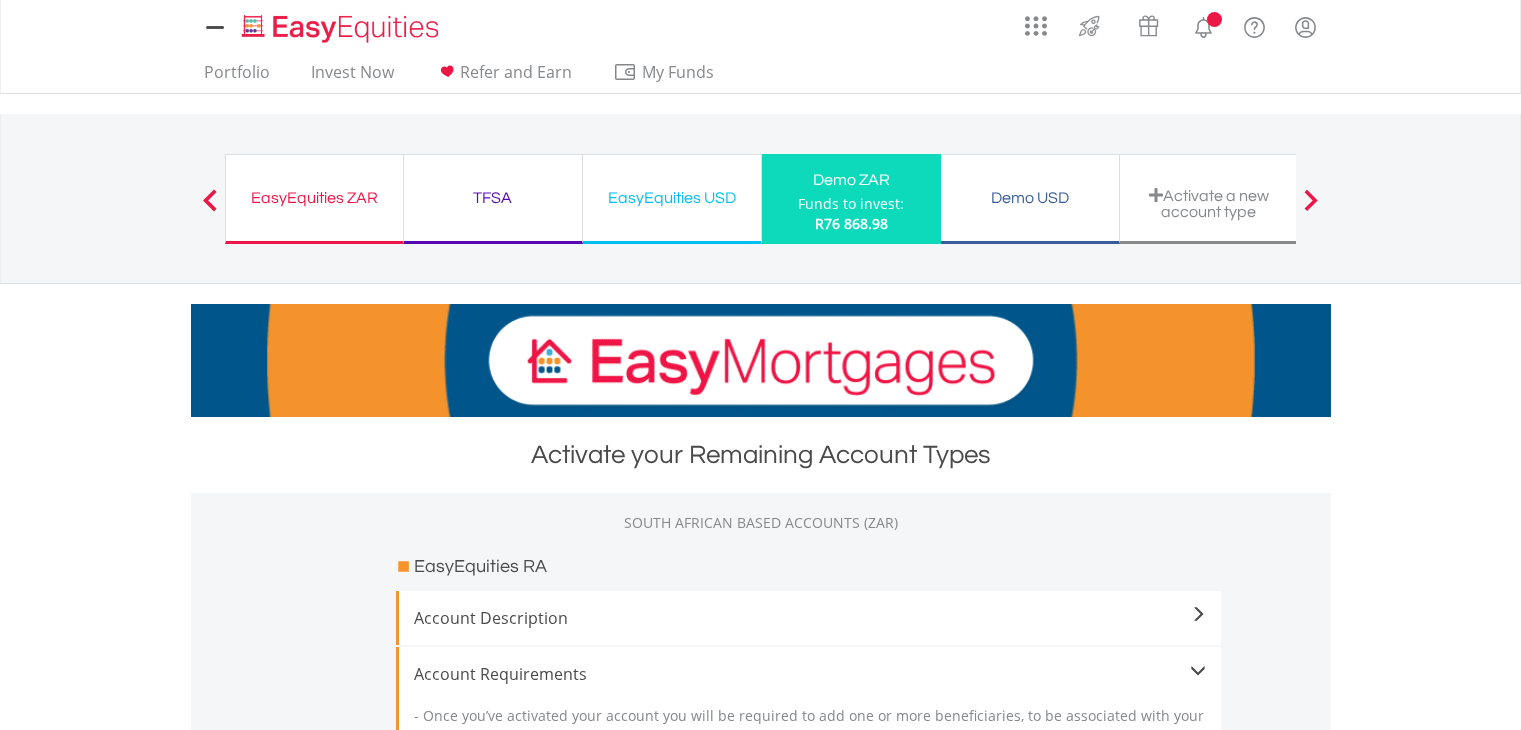 scroll, scrollTop: 0, scrollLeft: 0, axis: both 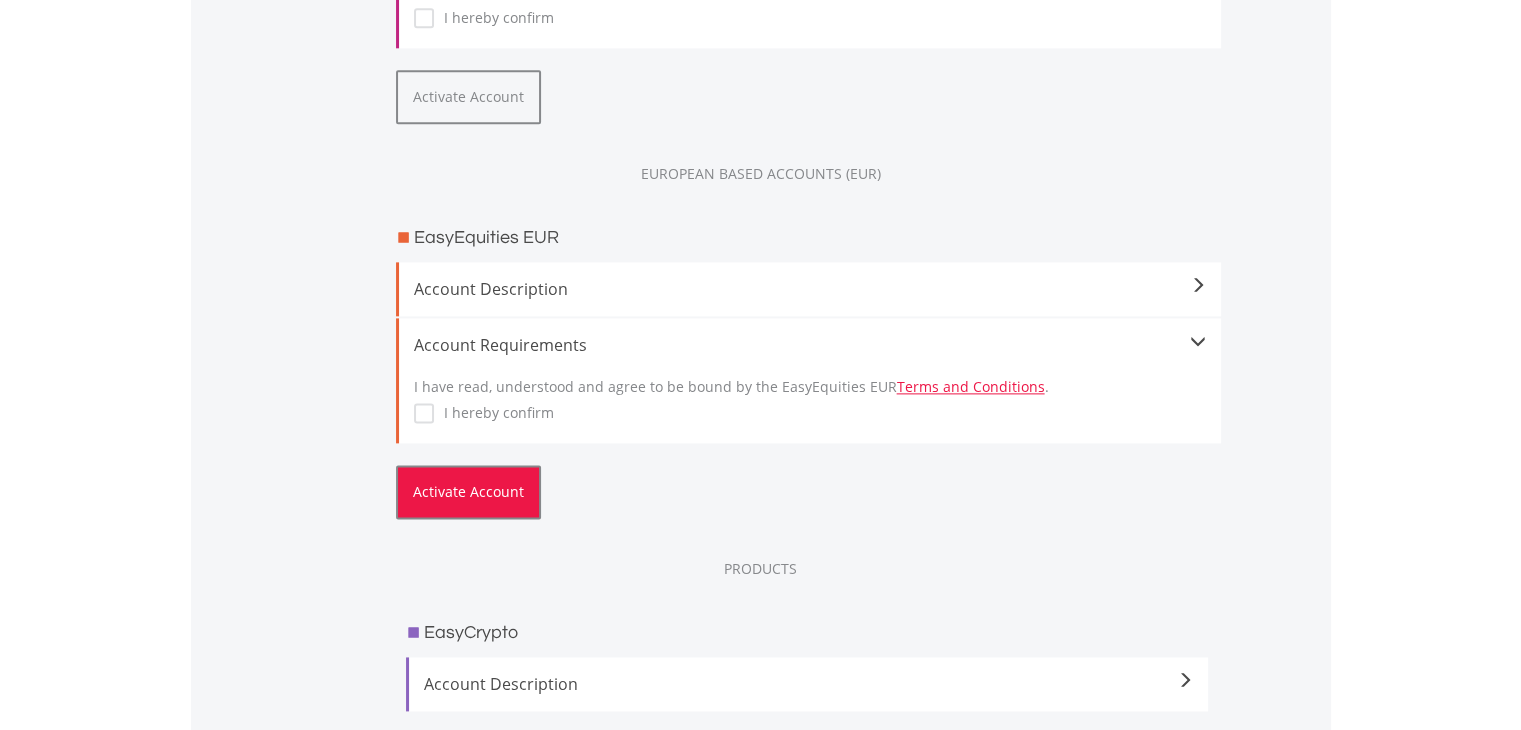 click on "Activate Account" at bounding box center (468, 492) 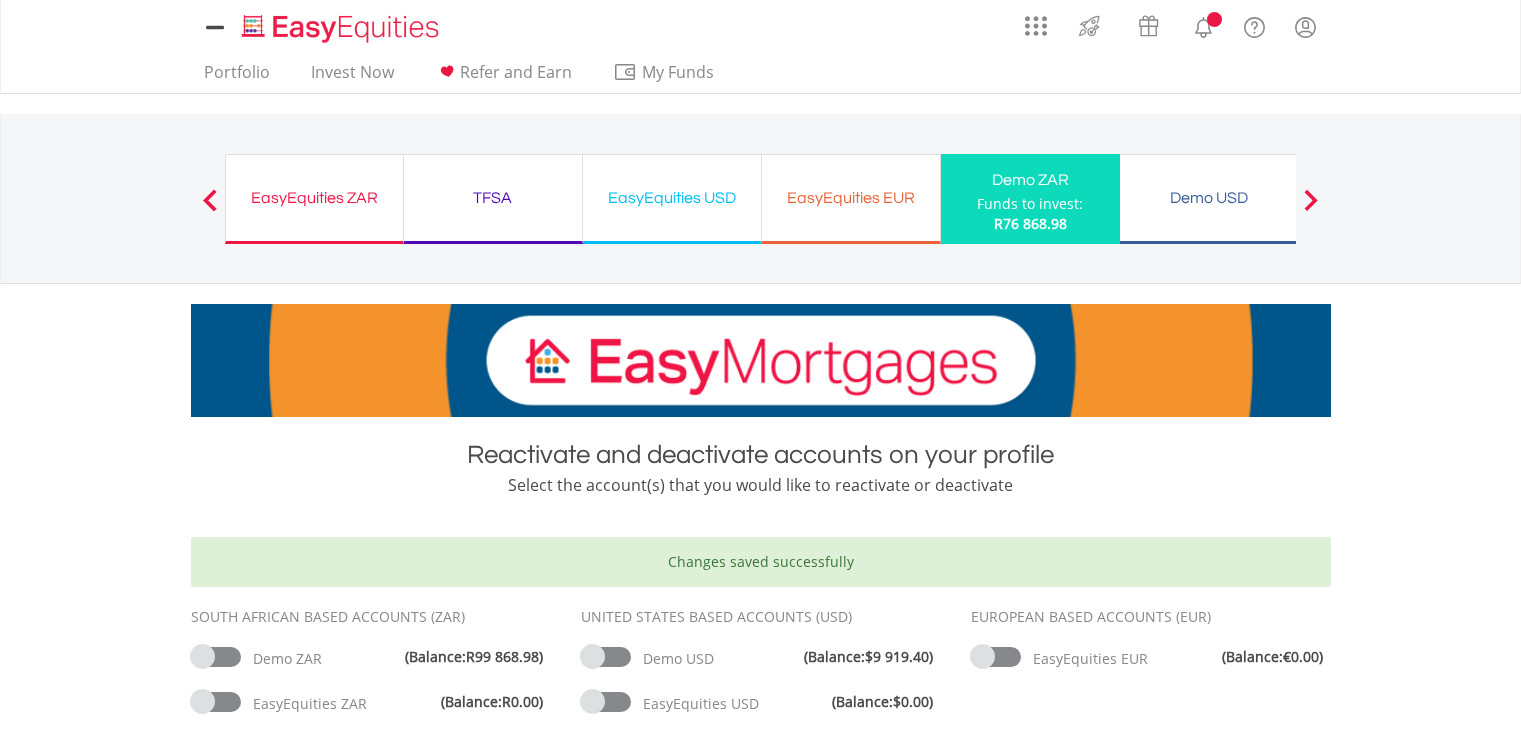 scroll, scrollTop: 0, scrollLeft: 0, axis: both 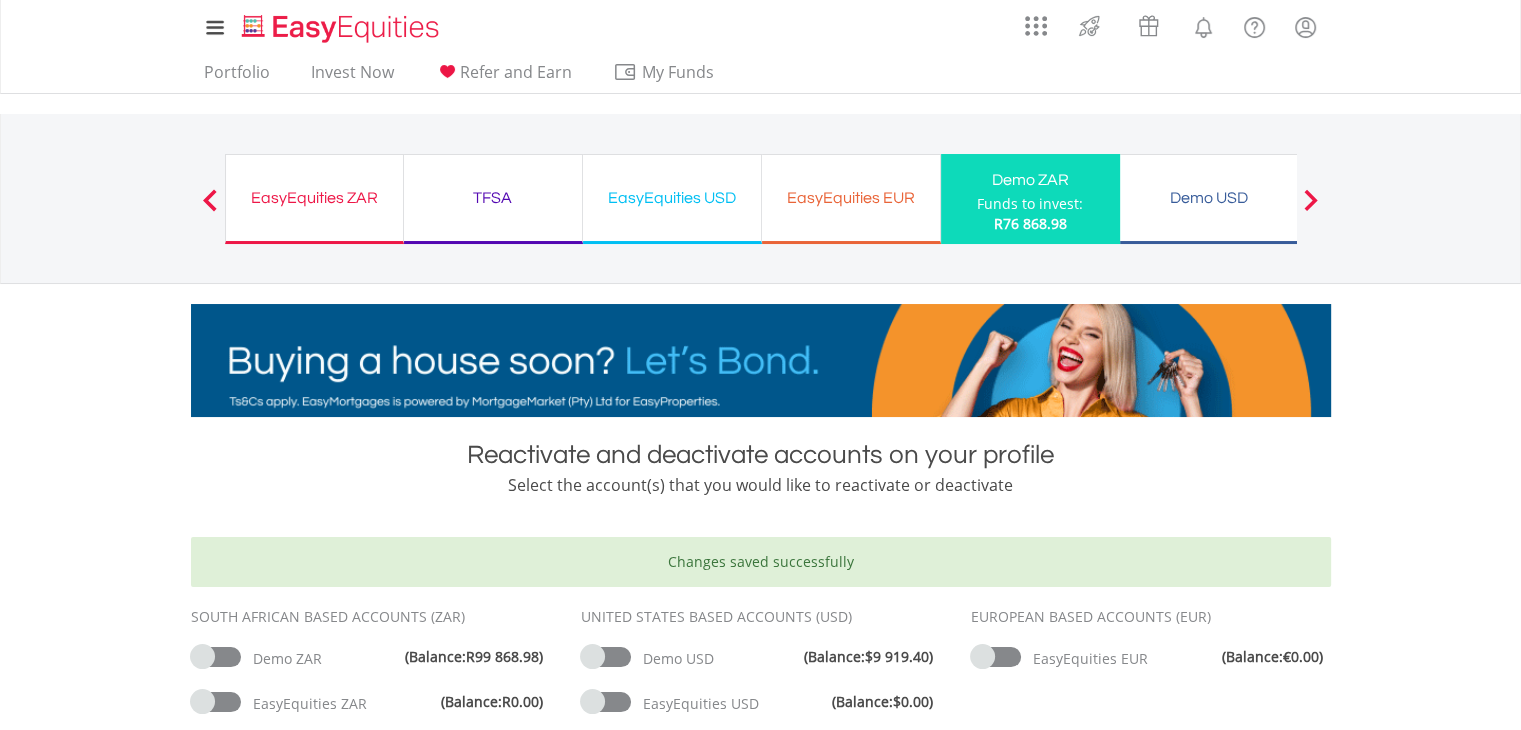 click on "EasyEquities EUR" at bounding box center [851, 198] 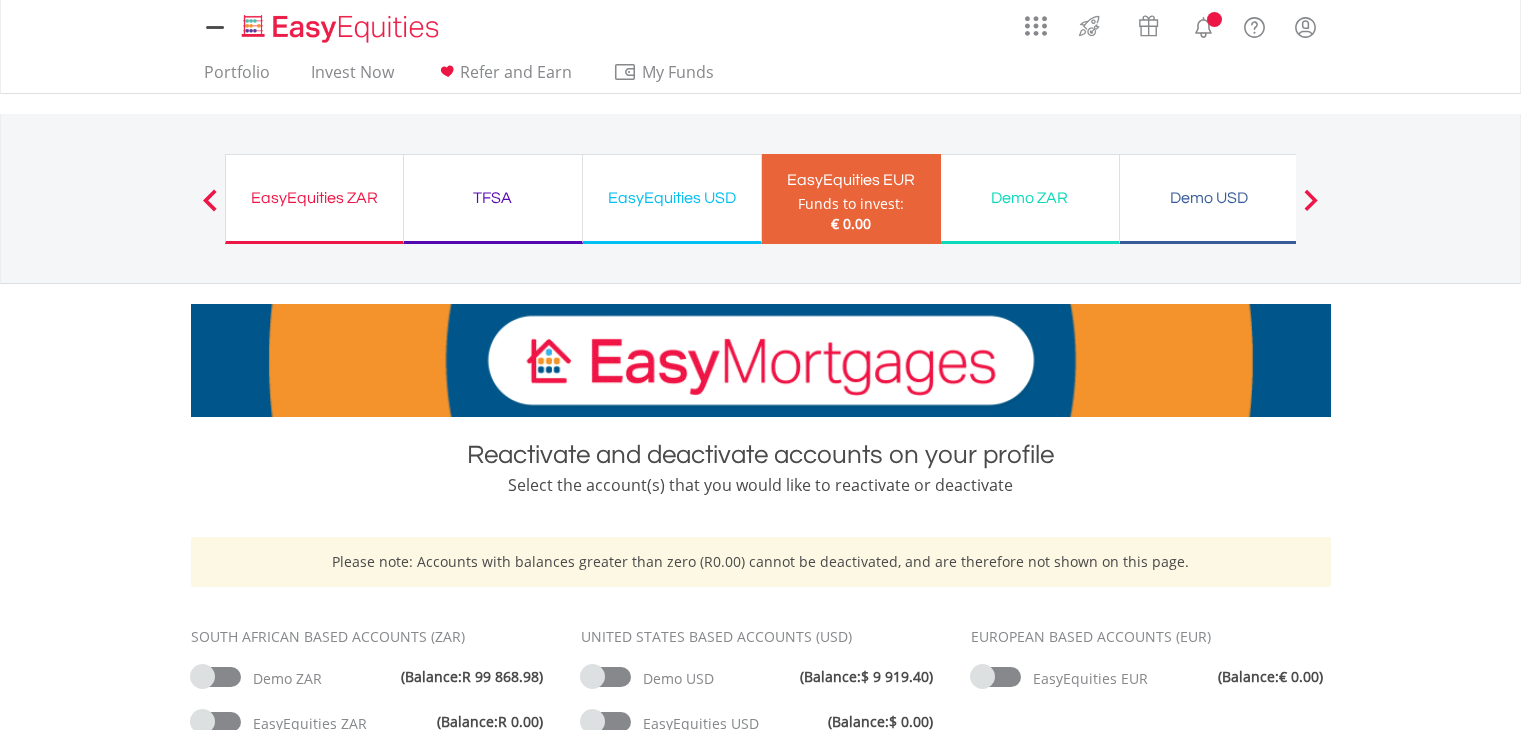 scroll, scrollTop: 0, scrollLeft: 0, axis: both 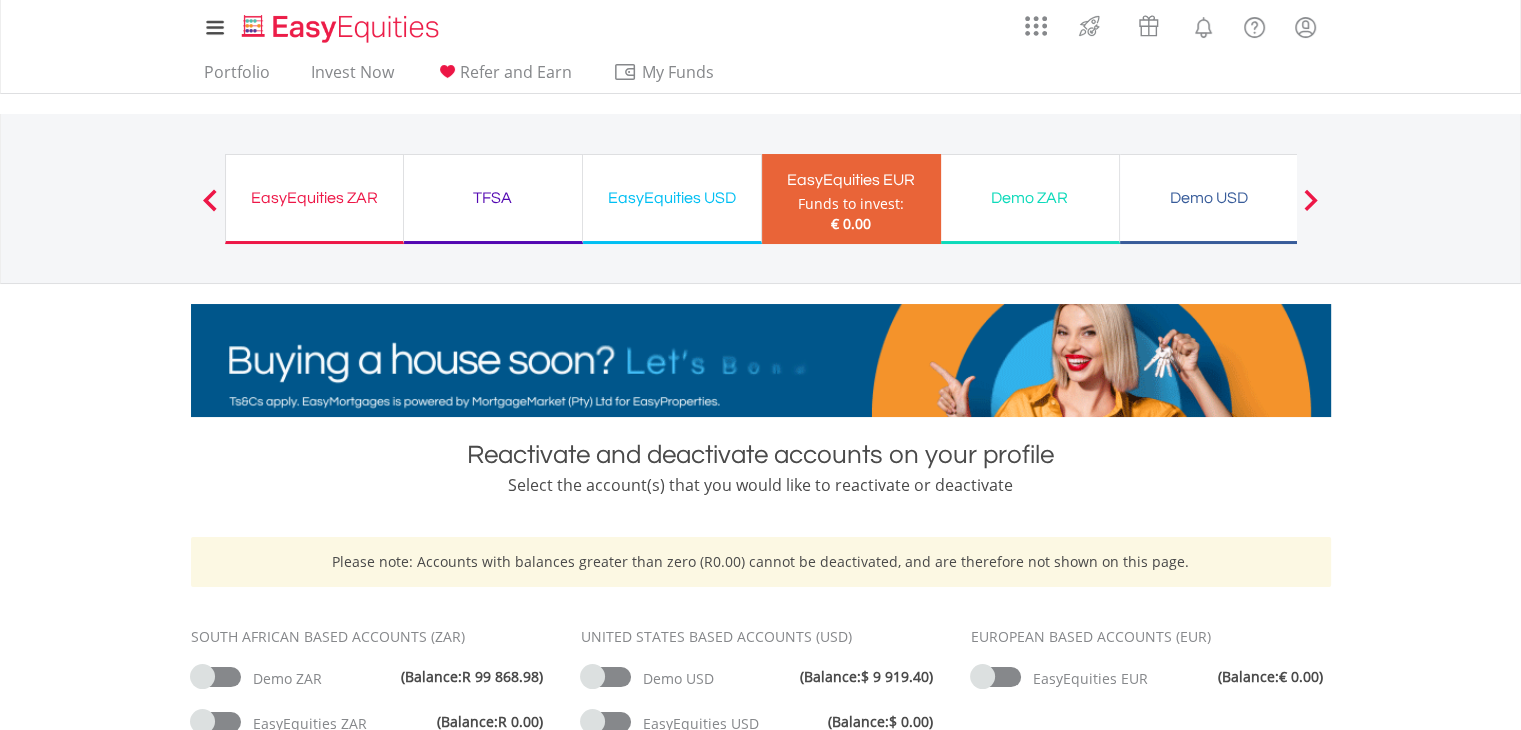click at bounding box center [1311, 200] 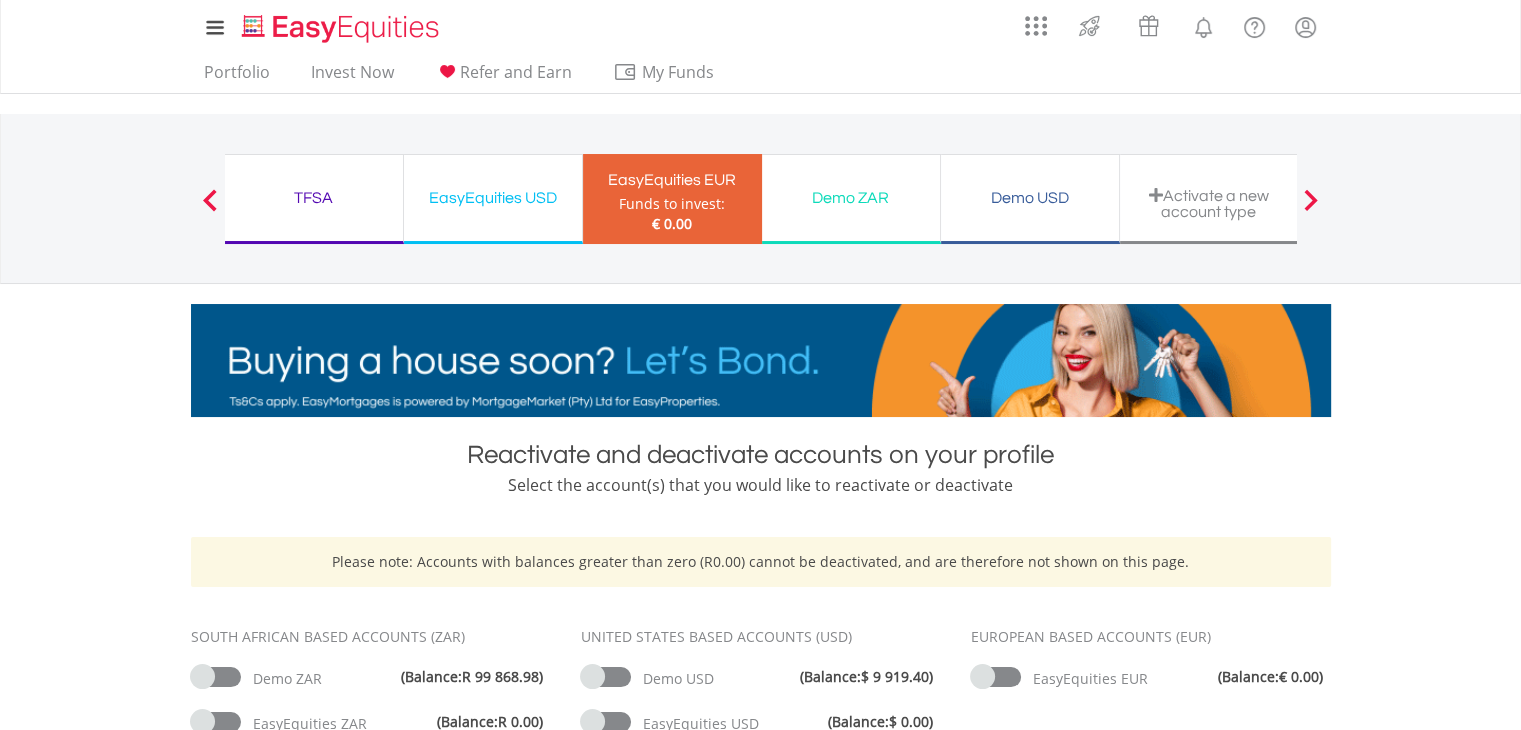 click at bounding box center [210, 200] 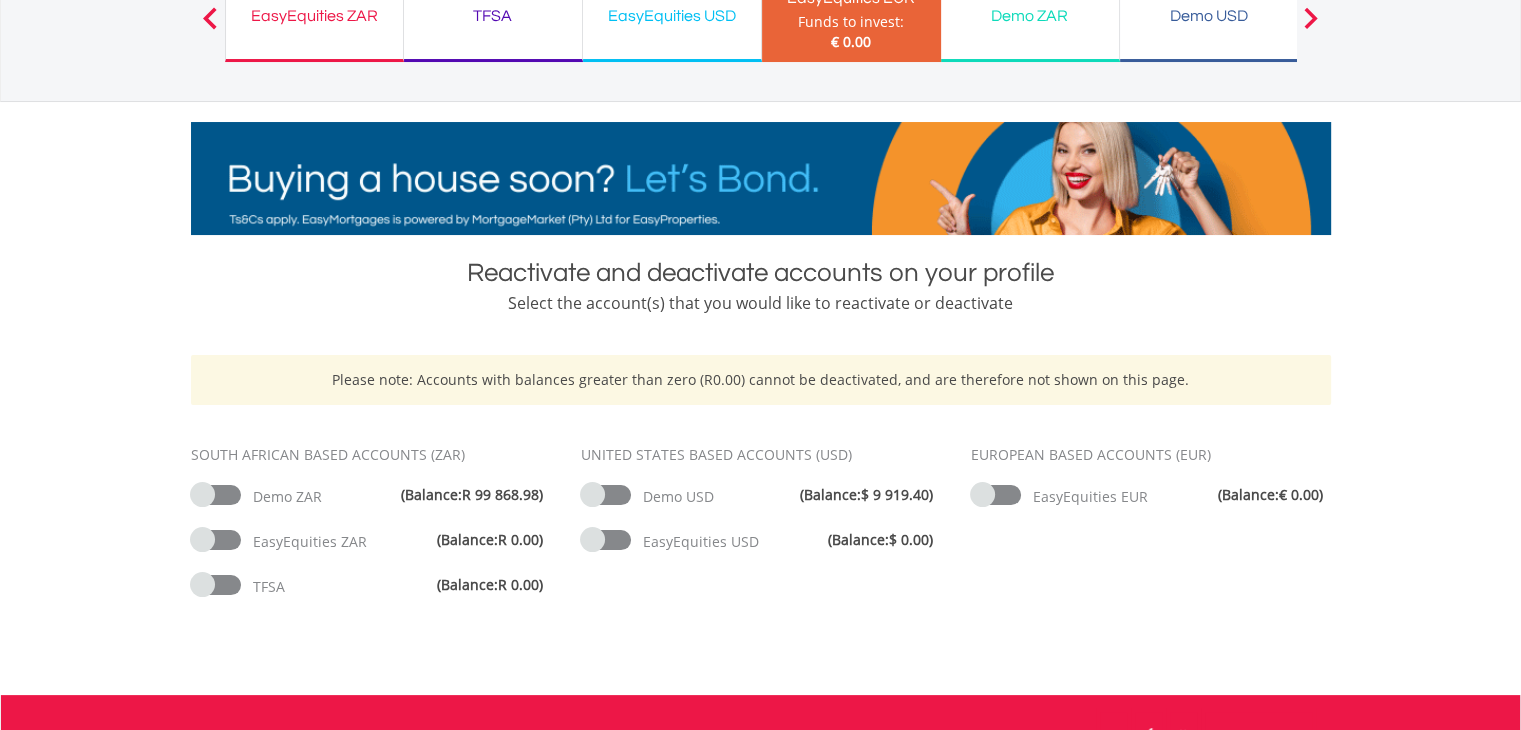 scroll, scrollTop: 0, scrollLeft: 0, axis: both 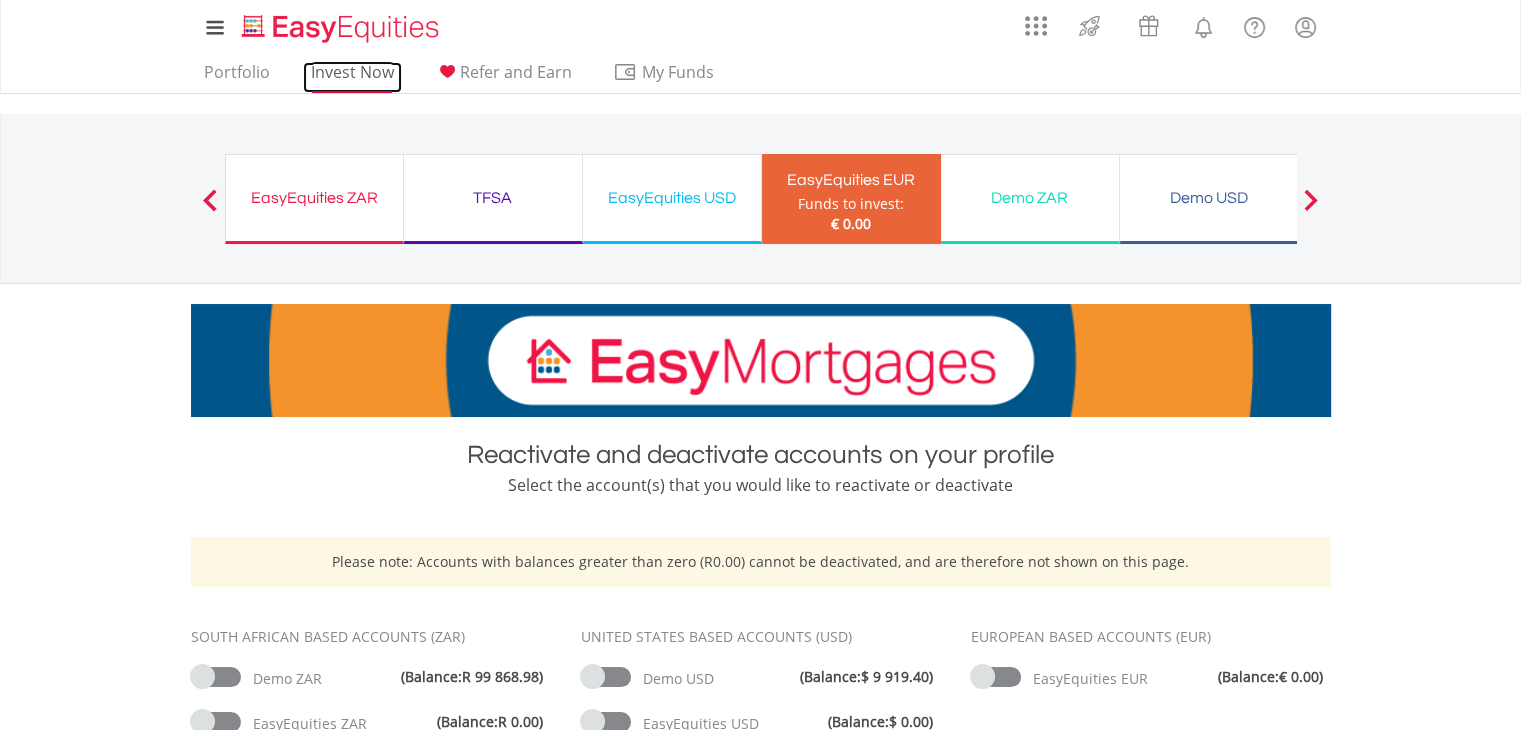 click on "Invest Now" at bounding box center [352, 77] 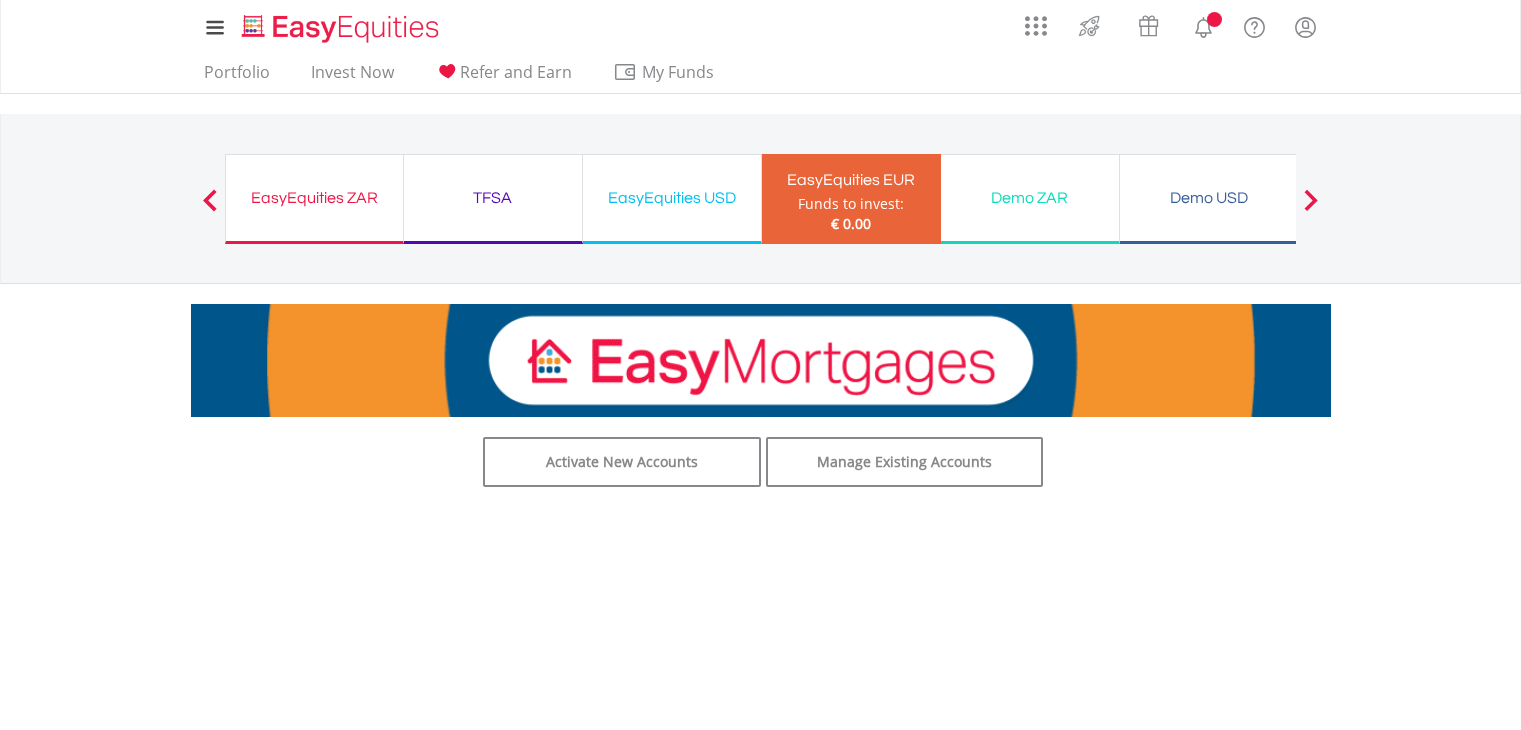 scroll, scrollTop: 0, scrollLeft: 0, axis: both 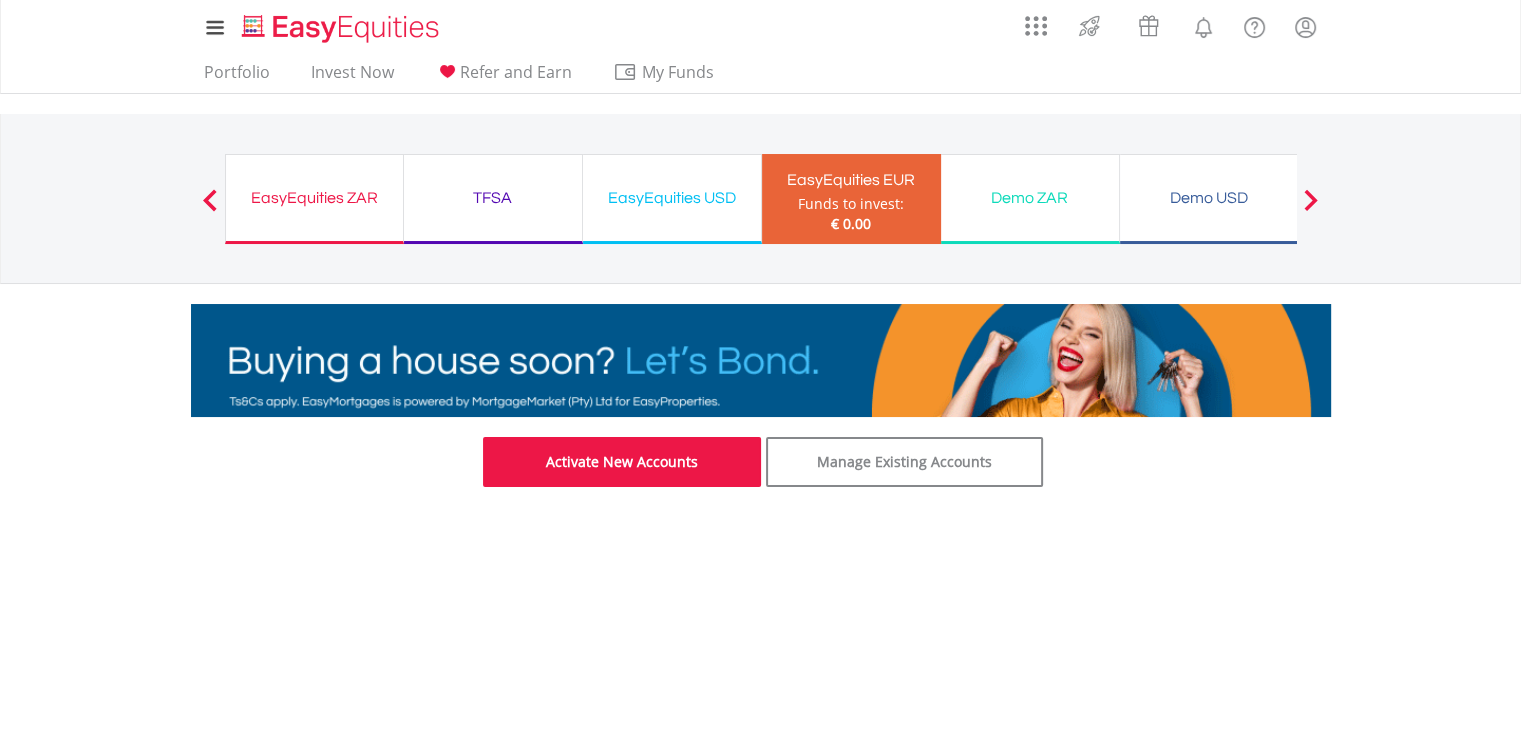 click on "Activate New Accounts" at bounding box center (622, 462) 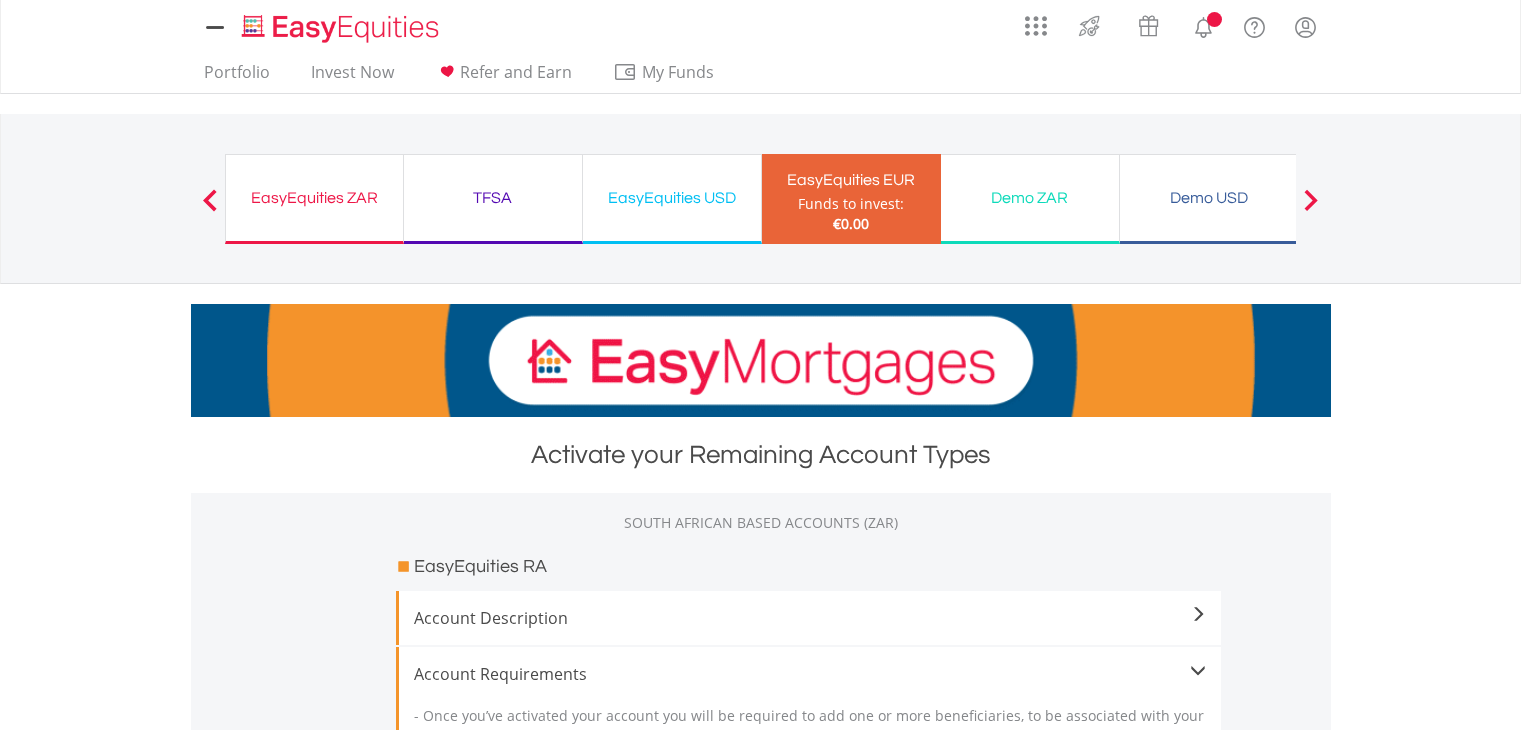 scroll, scrollTop: 0, scrollLeft: 0, axis: both 